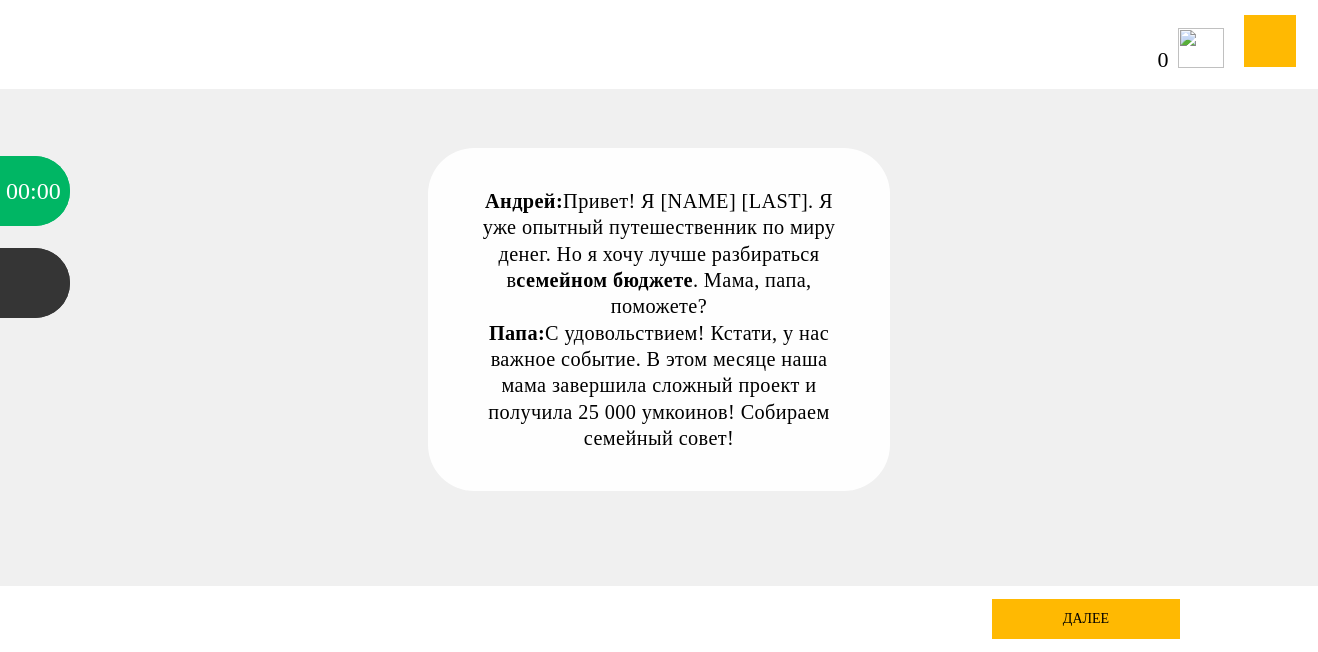 scroll, scrollTop: 0, scrollLeft: 0, axis: both 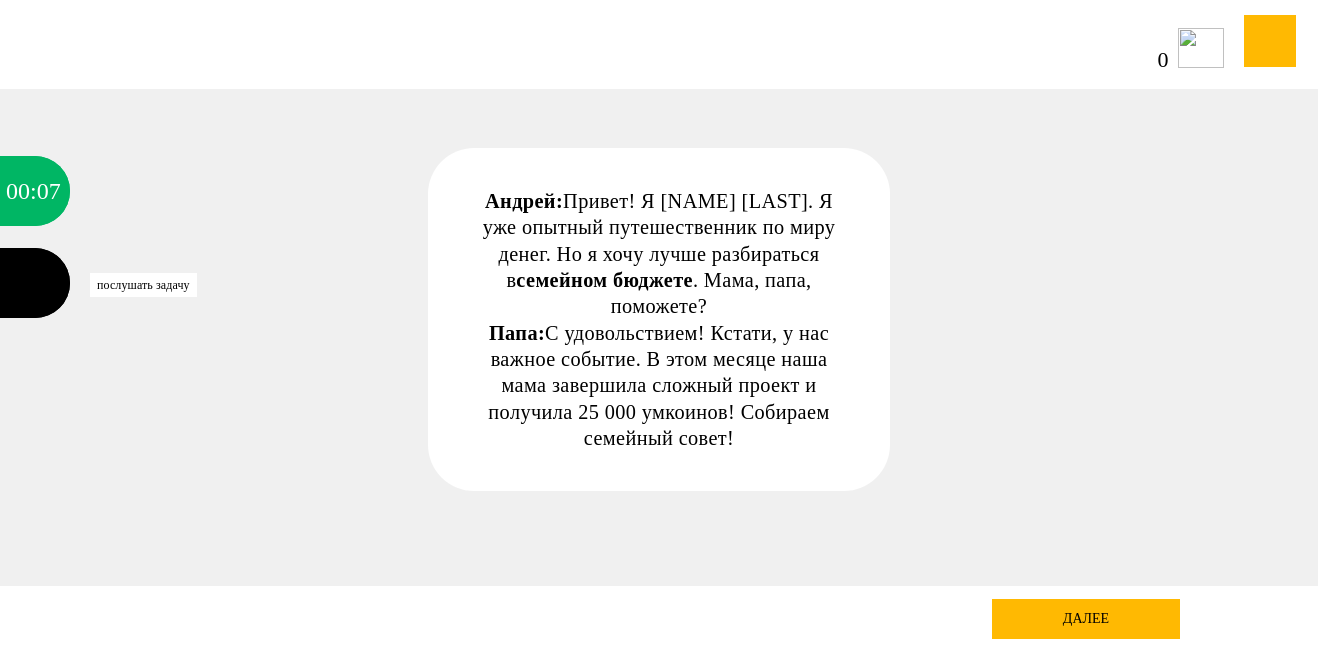 click at bounding box center [35, 283] 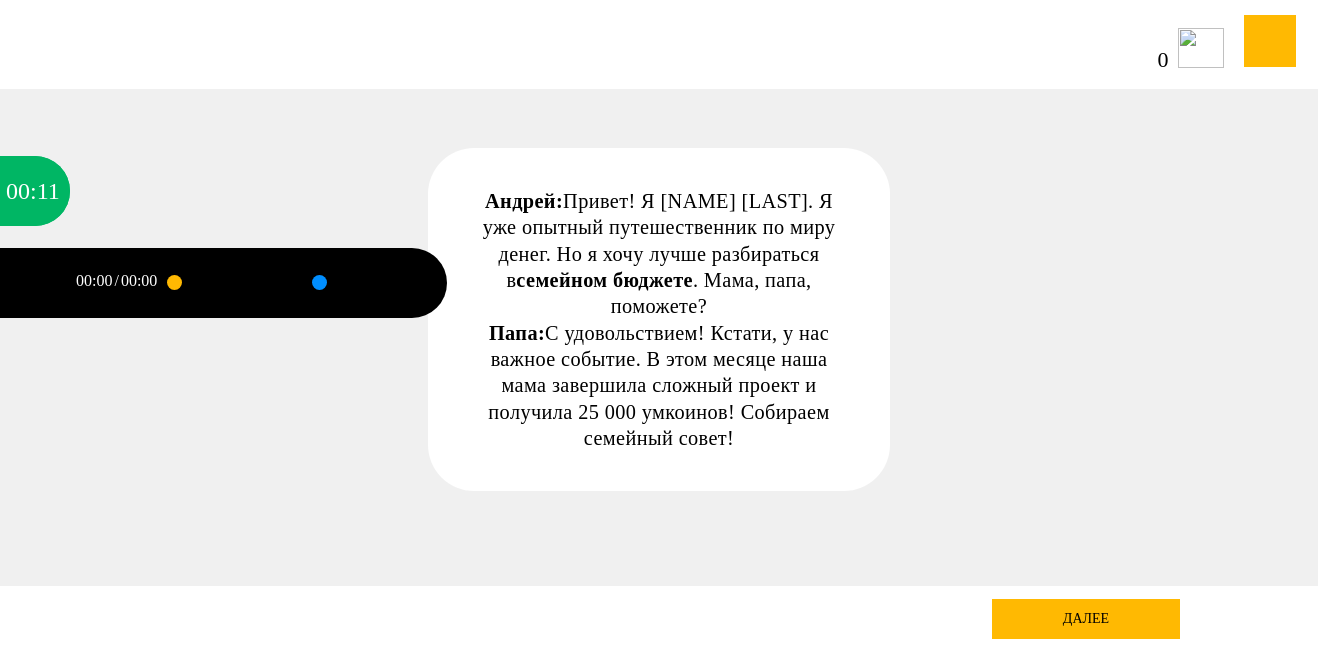 click at bounding box center [174, 282] 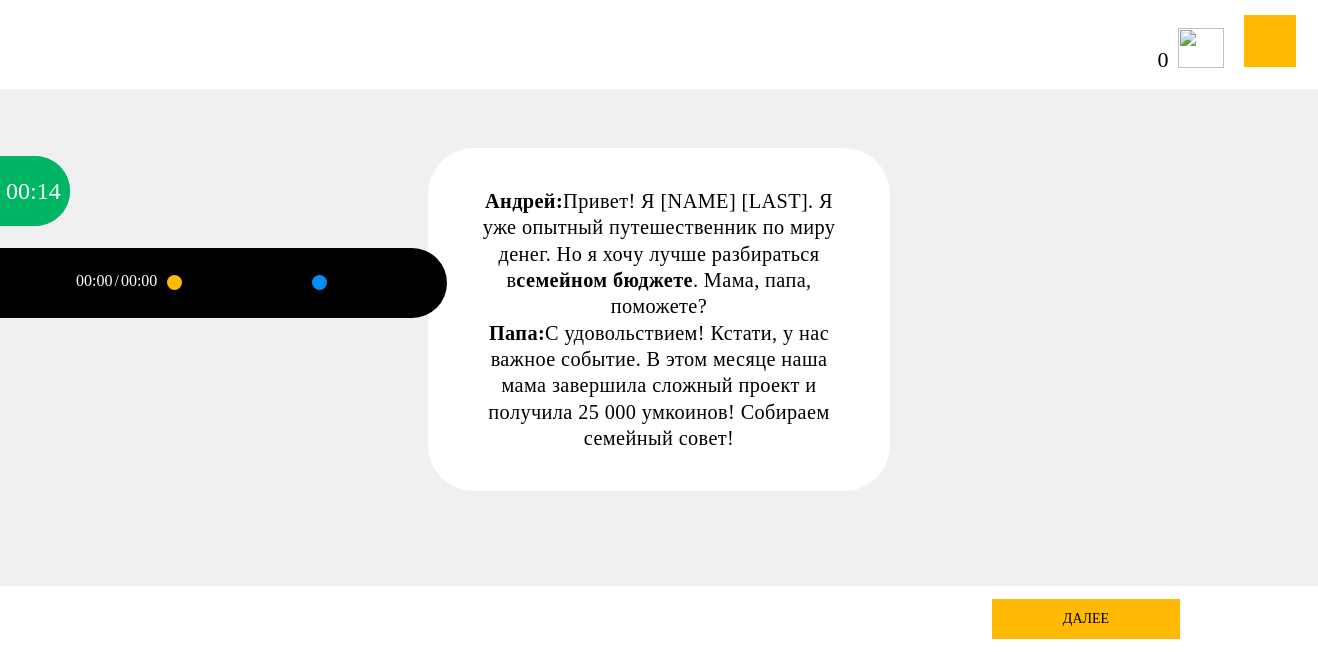 click at bounding box center (319, 282) 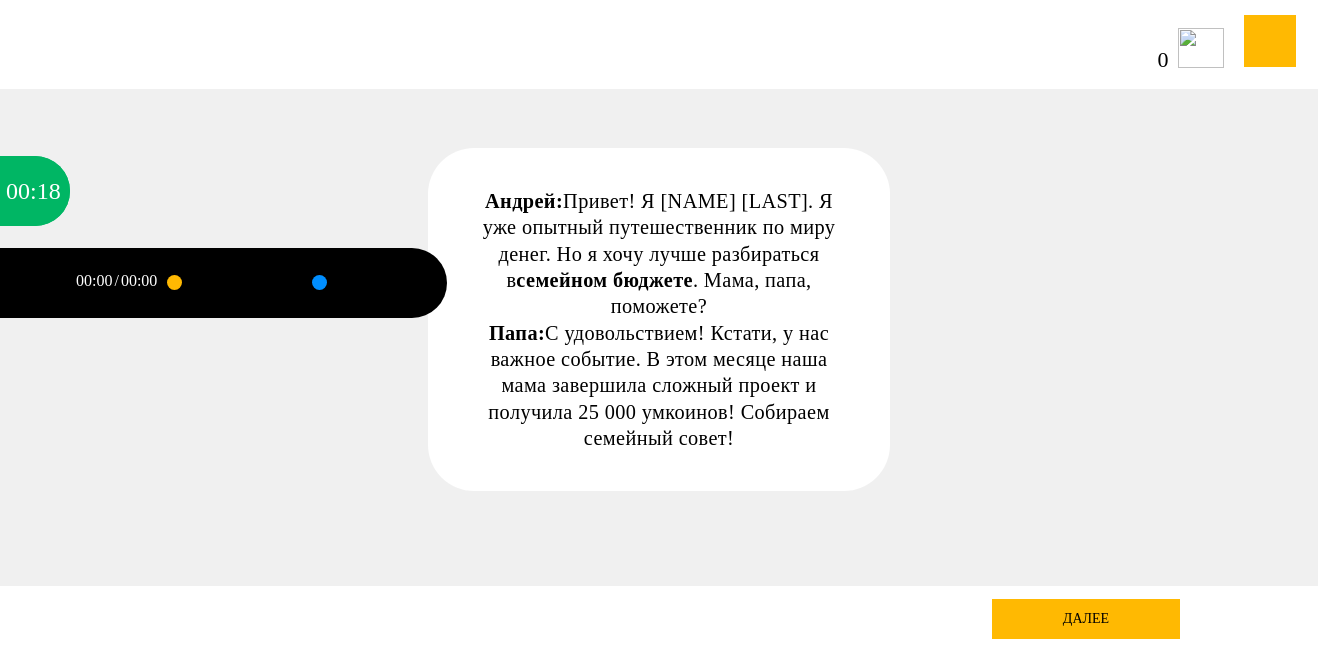 click at bounding box center [35, 283] 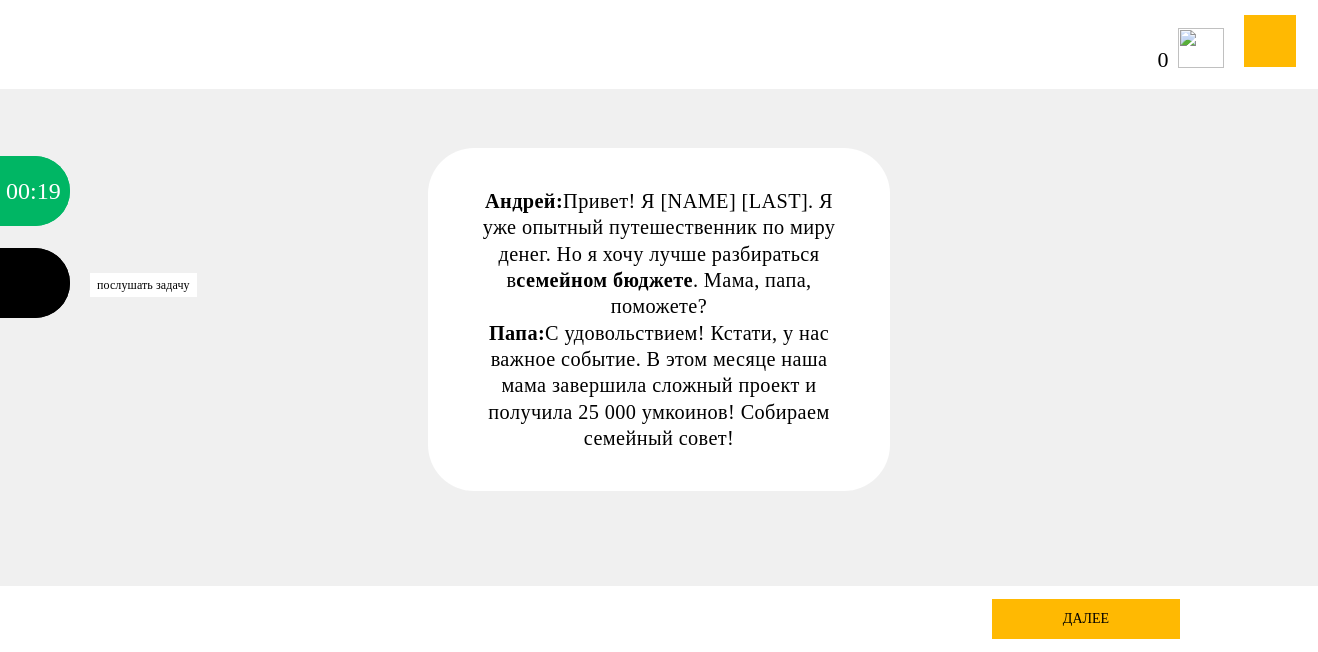 click at bounding box center [35, 283] 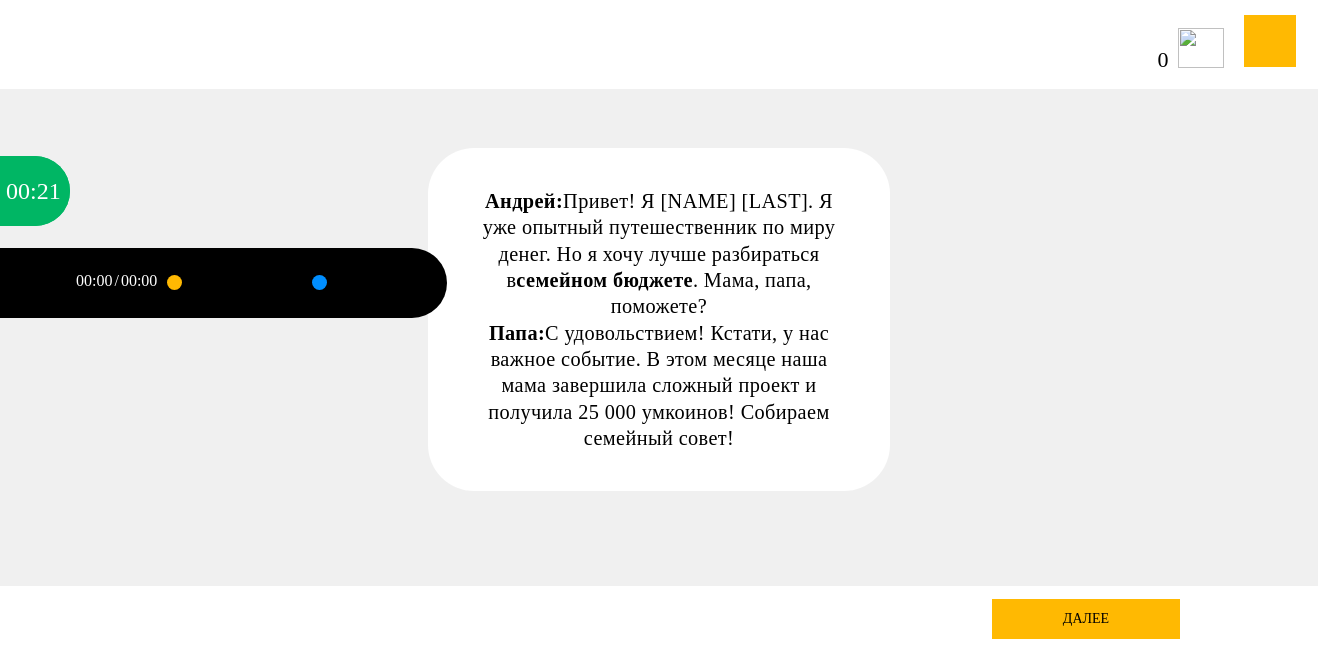 click on "00:00" at bounding box center [94, 281] 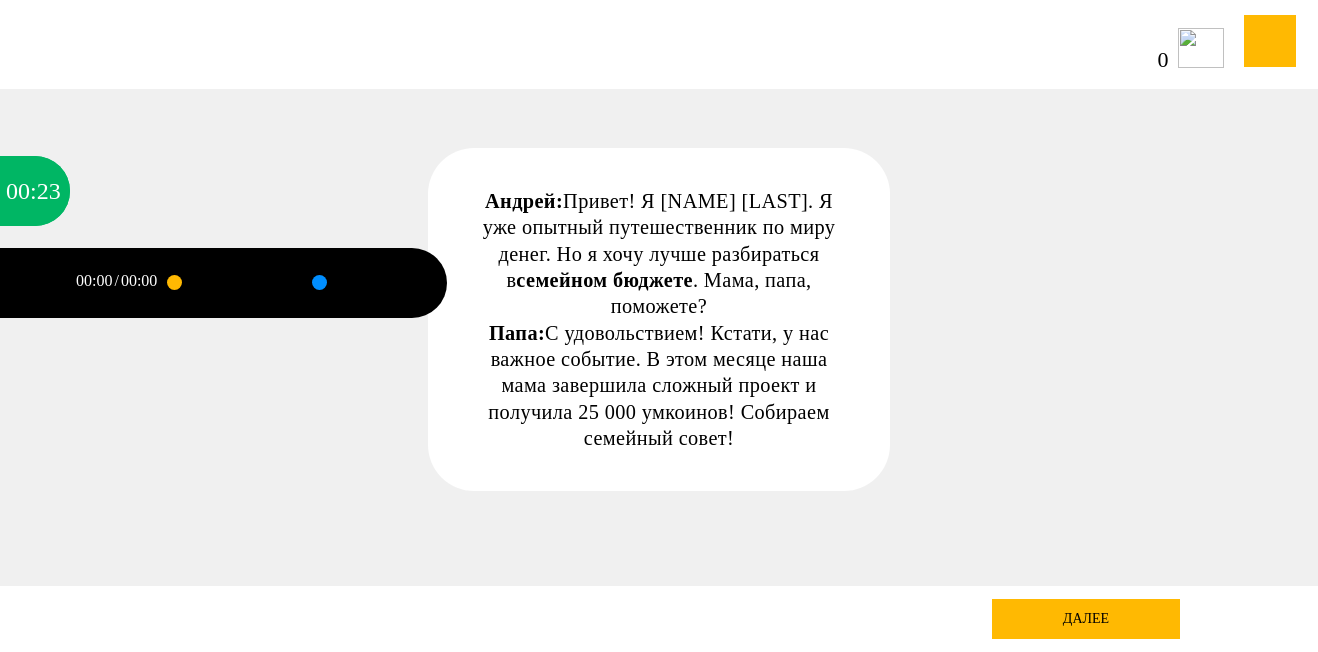 click at bounding box center (174, 282) 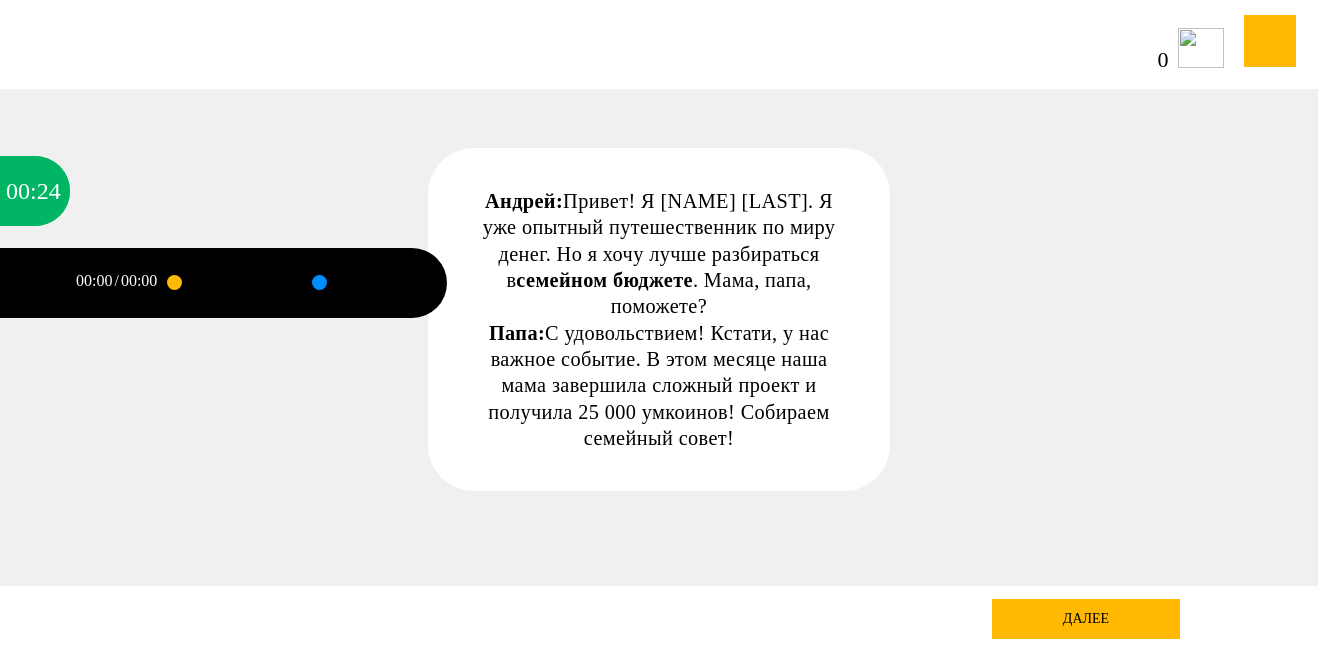 click at bounding box center (174, 282) 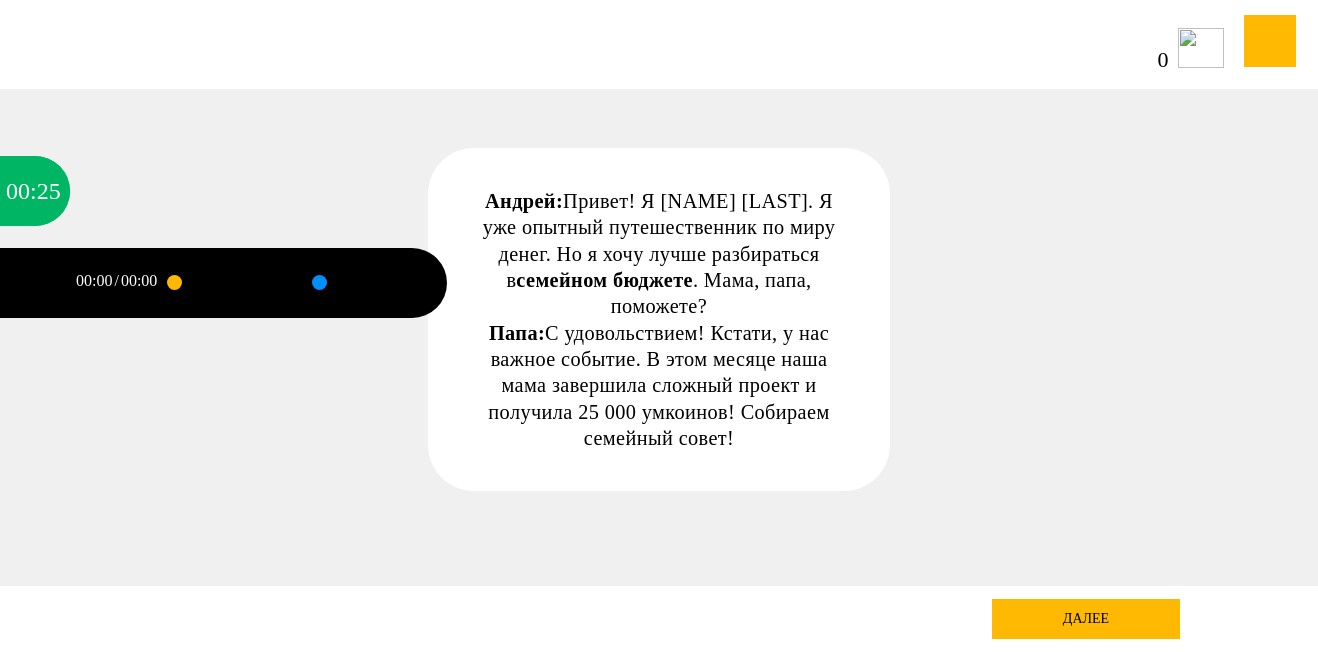 click at bounding box center (319, 282) 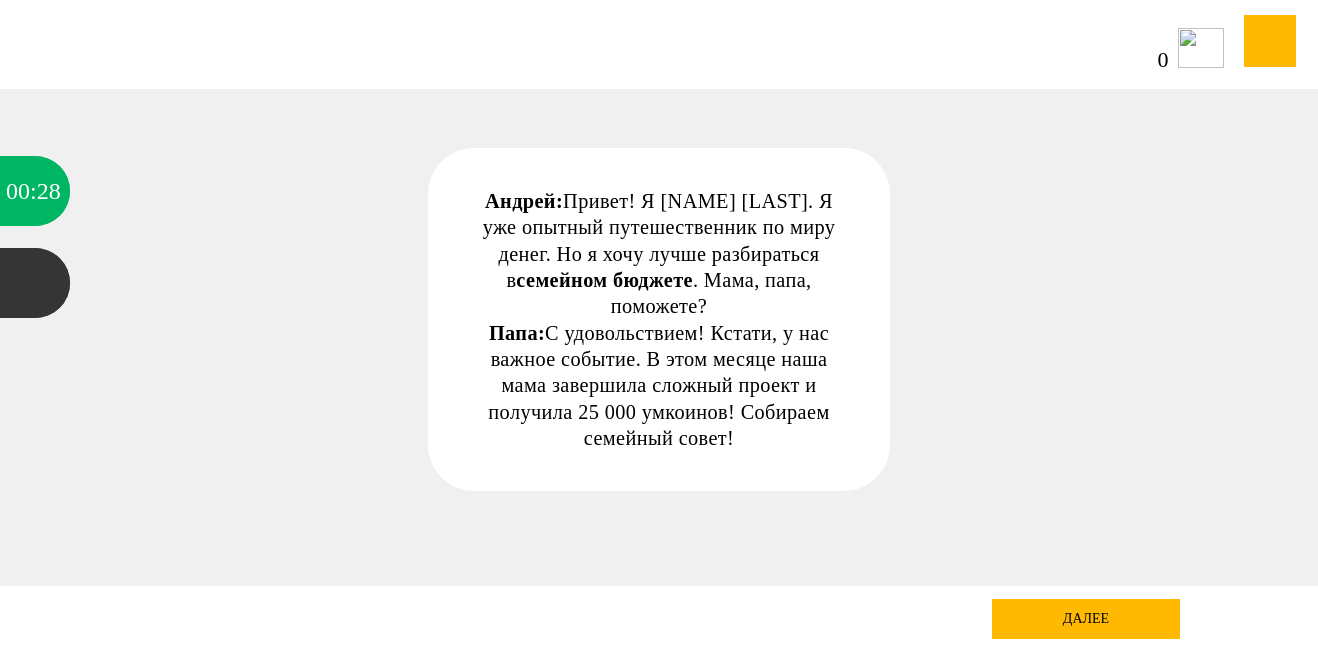click on "далее" at bounding box center (1086, 619) 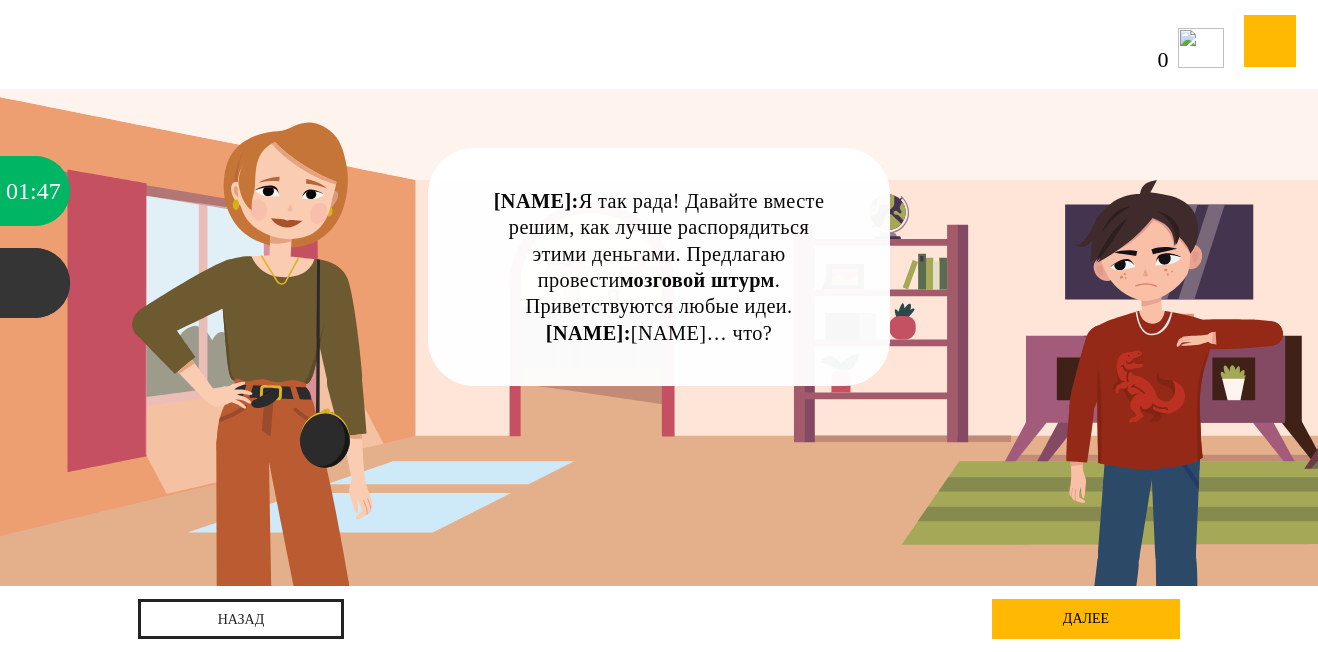 scroll, scrollTop: 0, scrollLeft: 0, axis: both 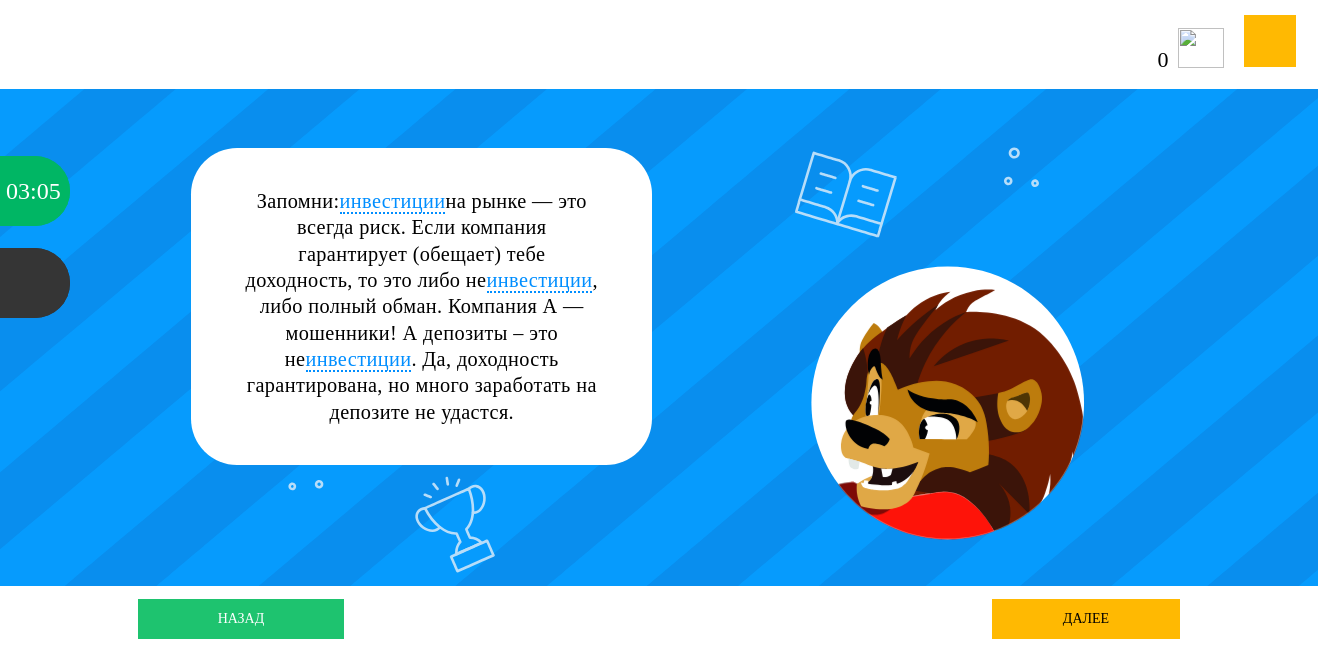 click on "назад" at bounding box center (241, 619) 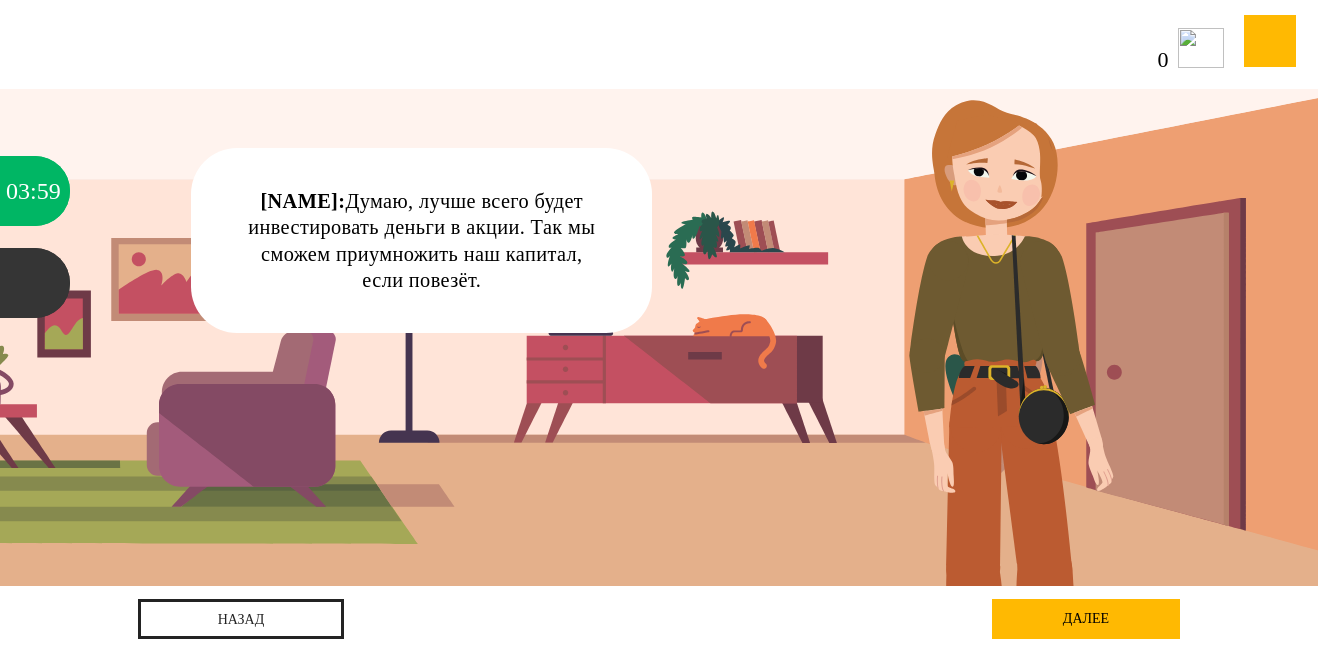 scroll, scrollTop: 0, scrollLeft: 0, axis: both 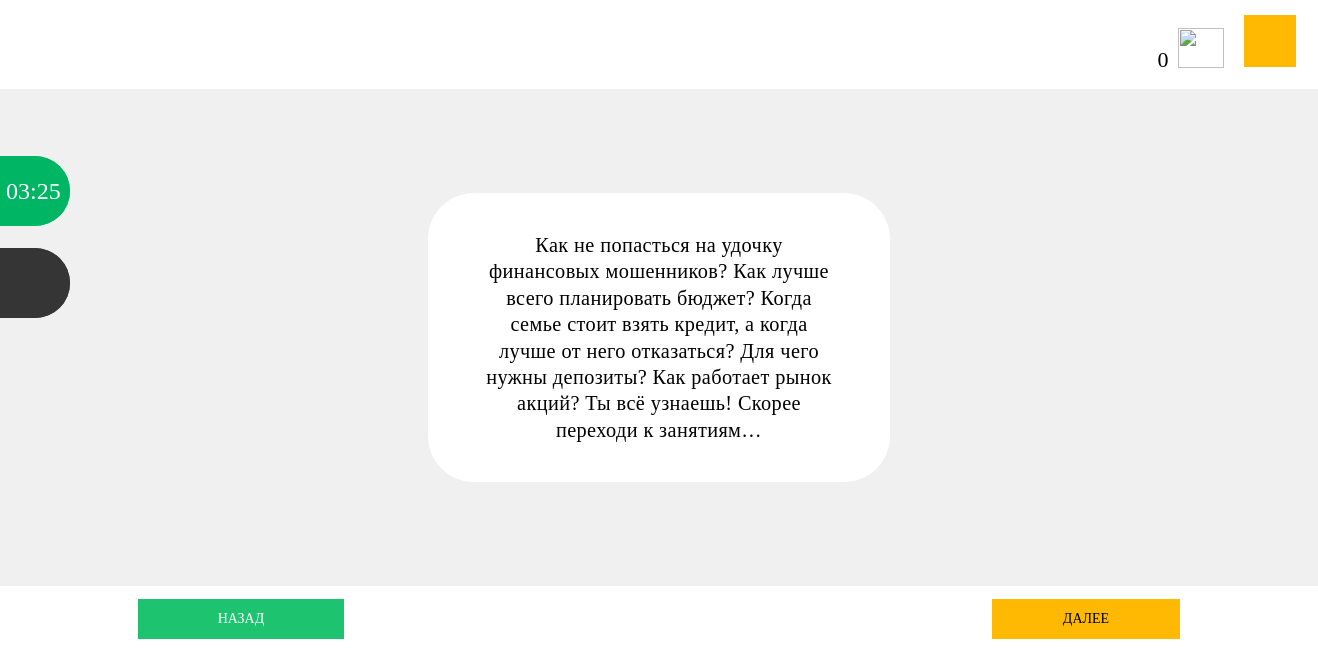click on "назад" at bounding box center (241, 619) 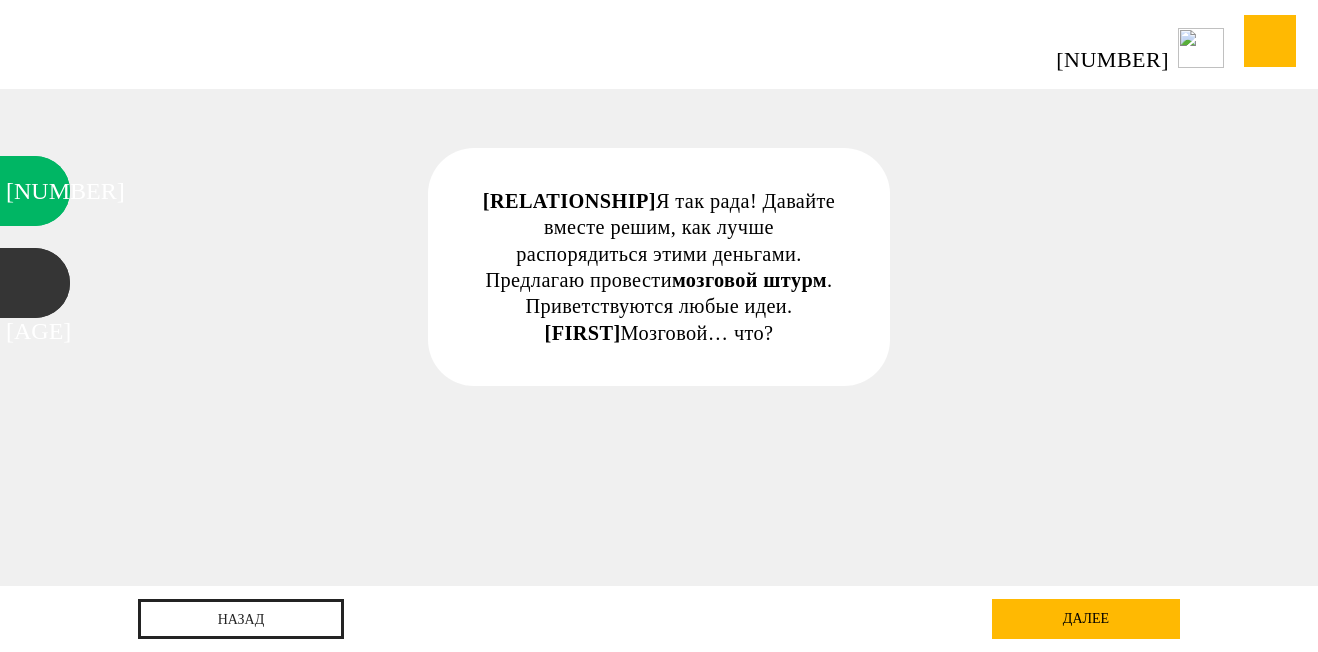 scroll, scrollTop: 0, scrollLeft: 0, axis: both 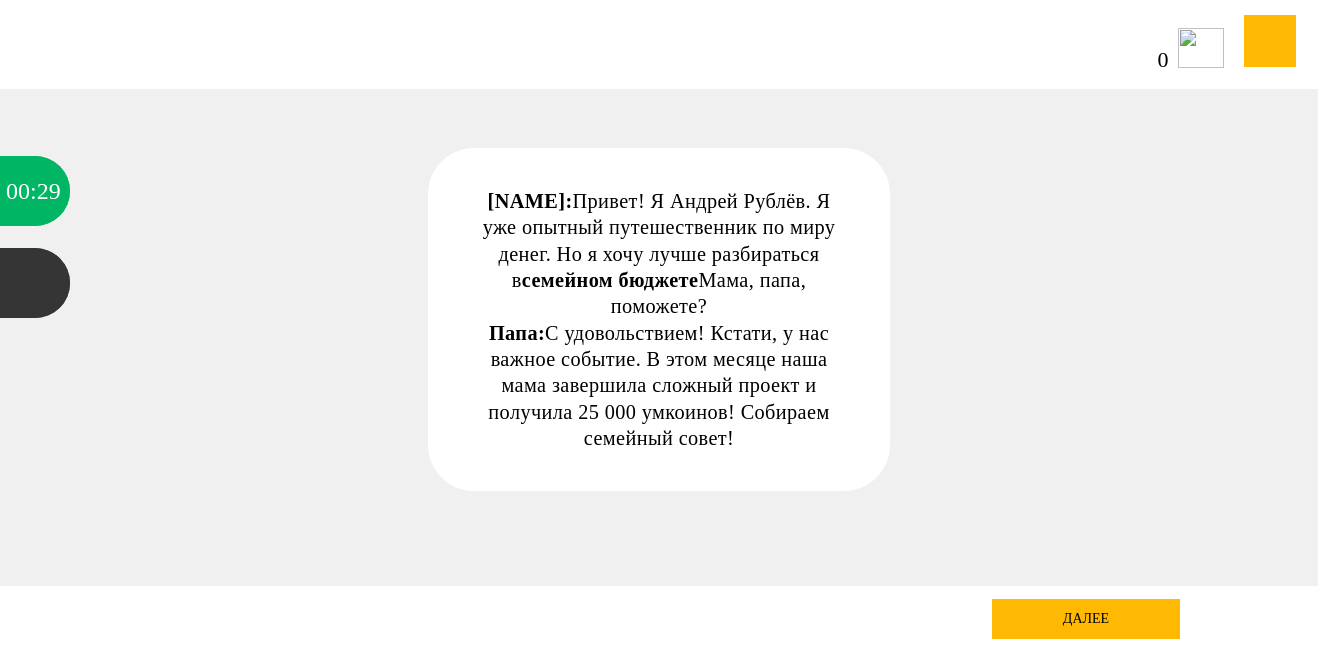 click on "далее" at bounding box center [1086, 619] 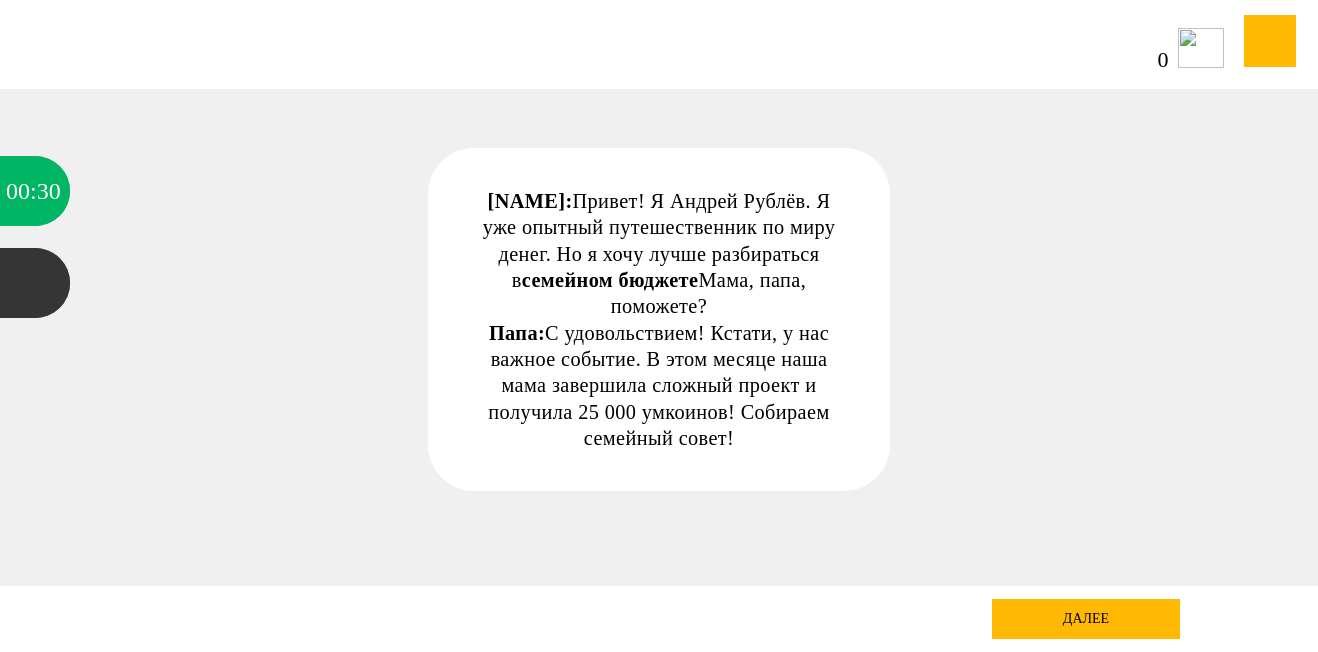 click on "далее" at bounding box center [1086, 619] 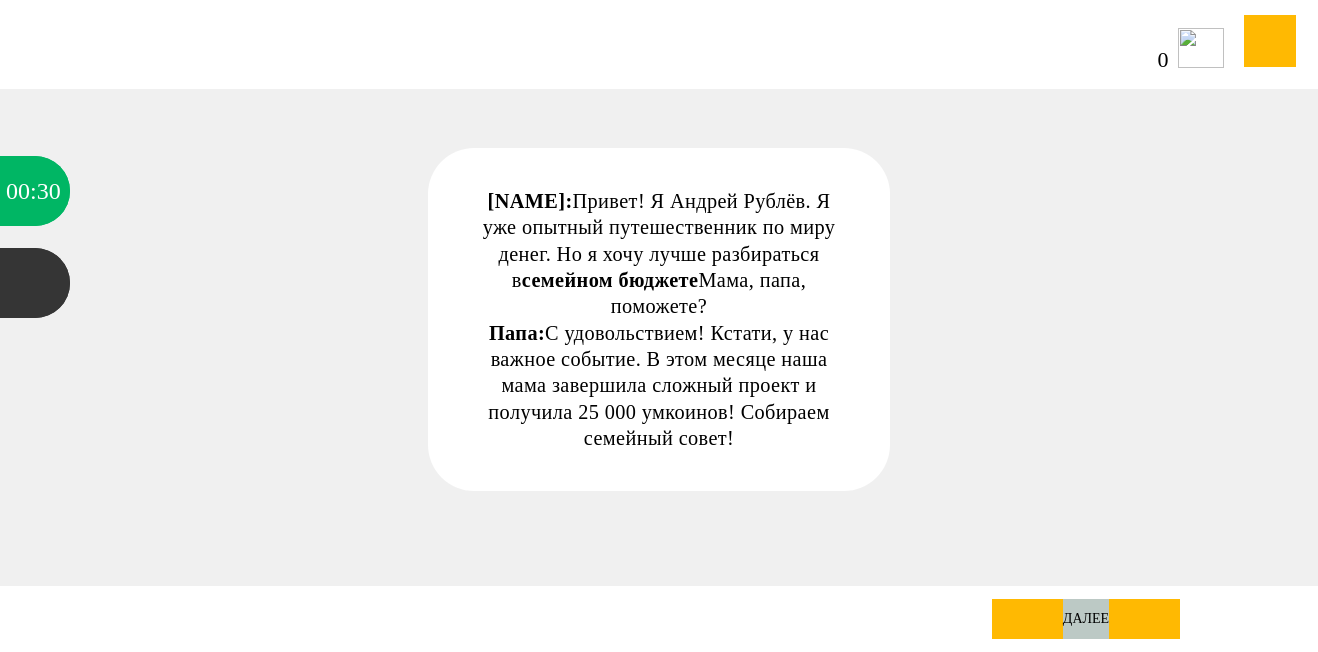 click on "далее" at bounding box center (1086, 619) 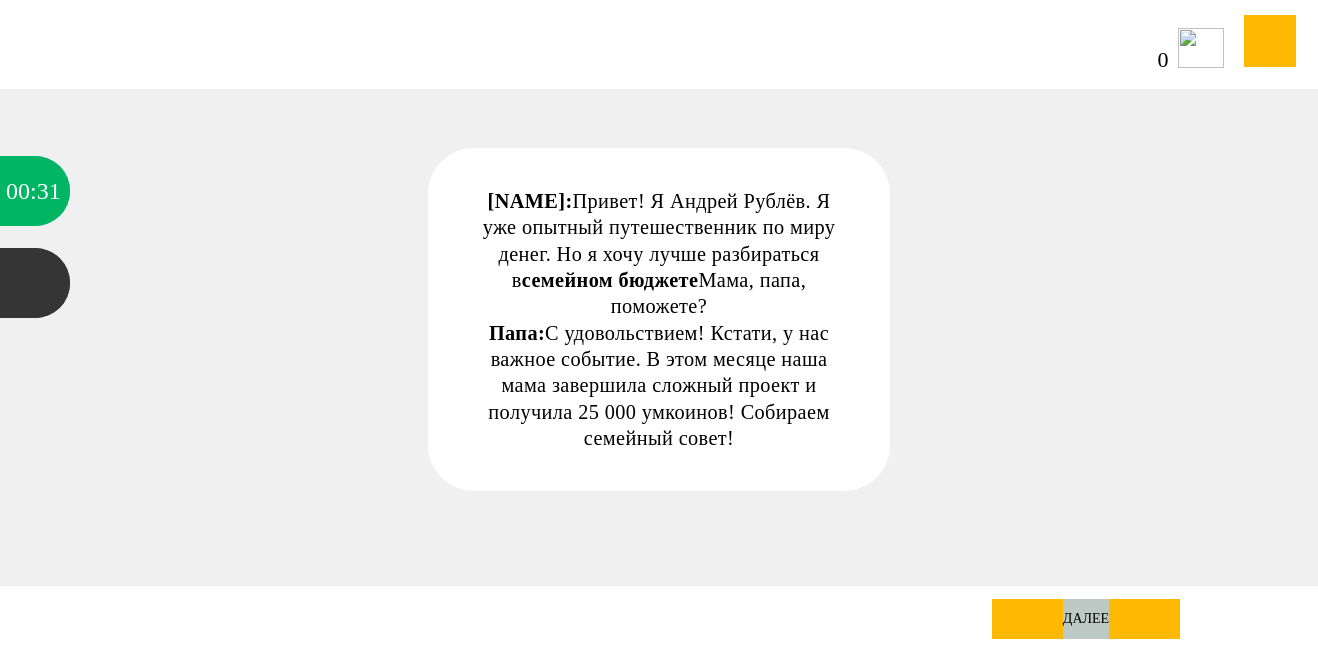 click on "далее" at bounding box center (1086, 619) 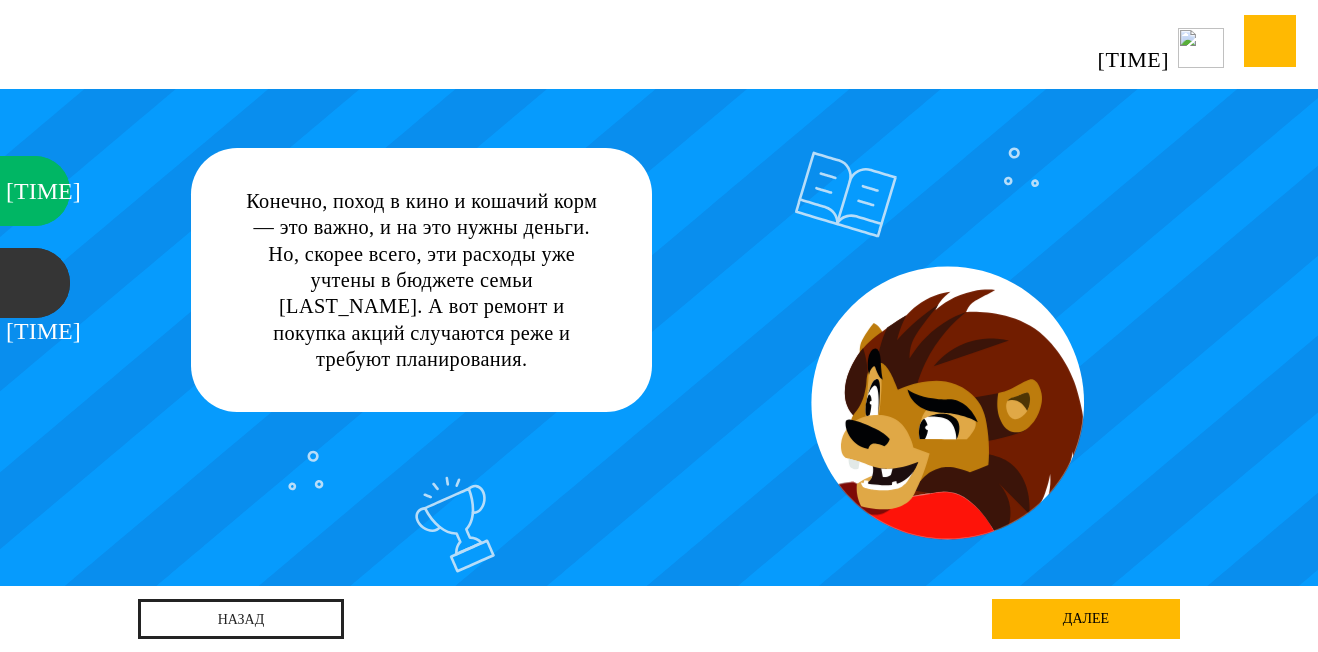 scroll, scrollTop: 0, scrollLeft: 0, axis: both 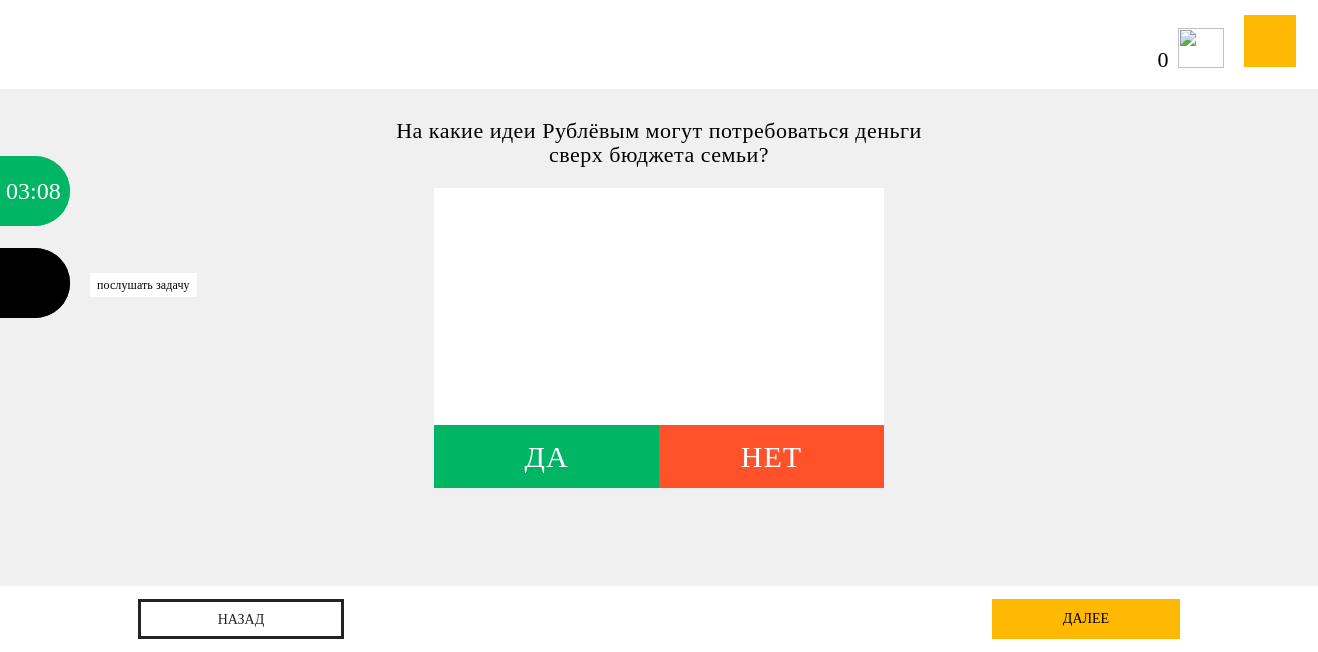 click at bounding box center [35, 283] 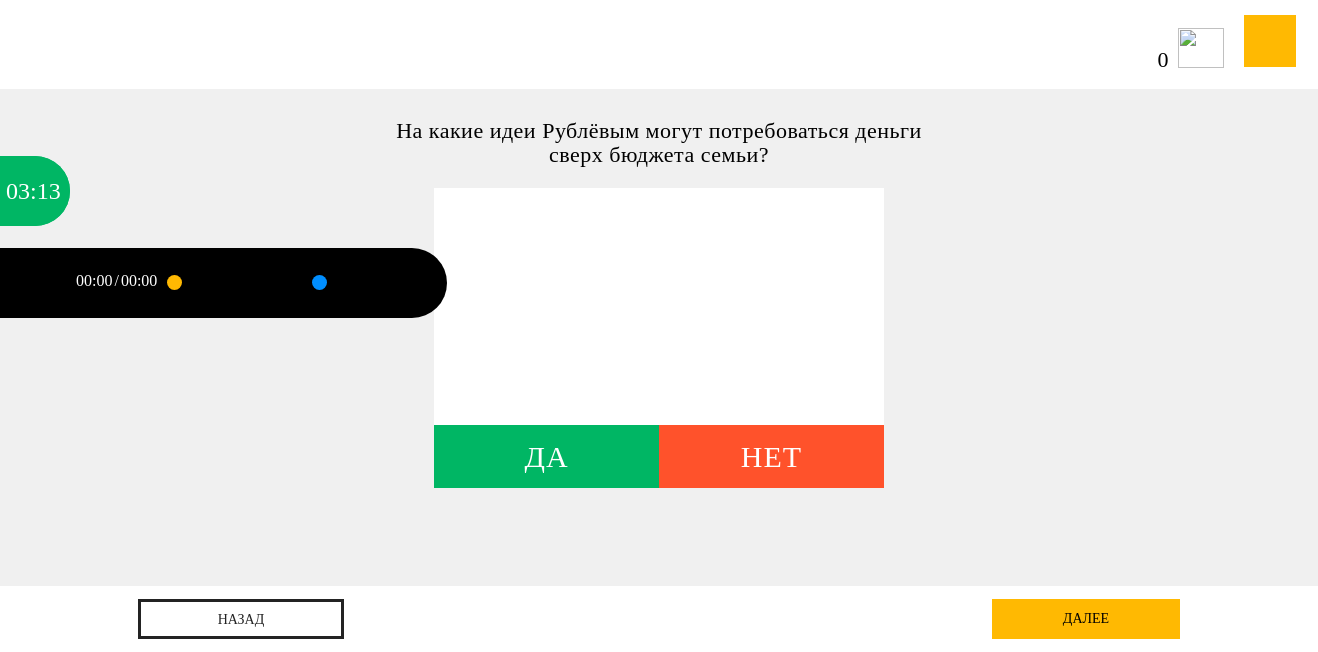 click at bounding box center (174, 282) 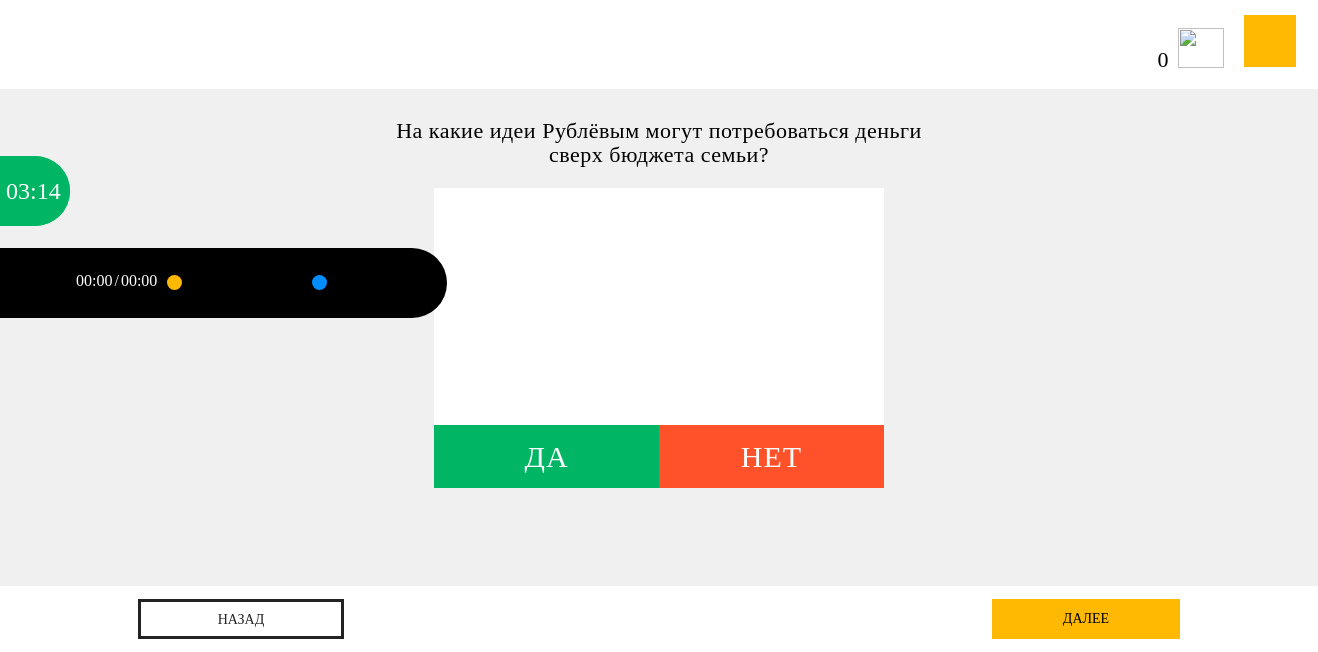 click at bounding box center [221, 283] 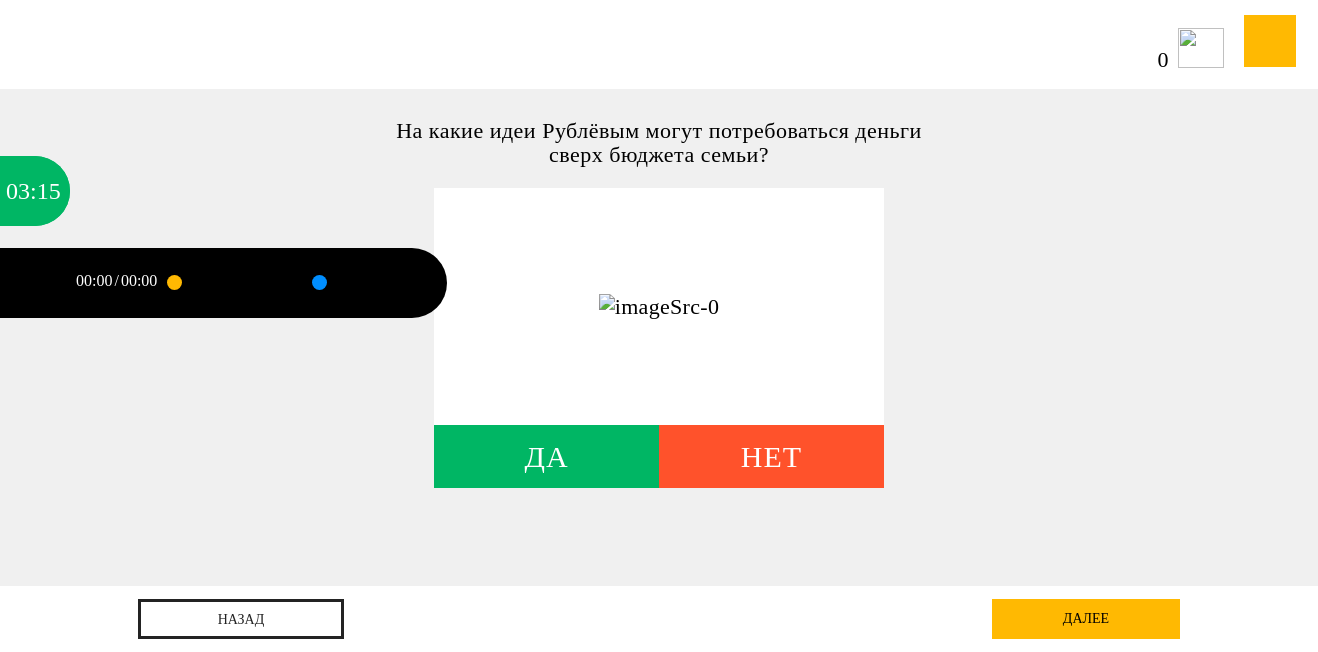 click at bounding box center (221, 283) 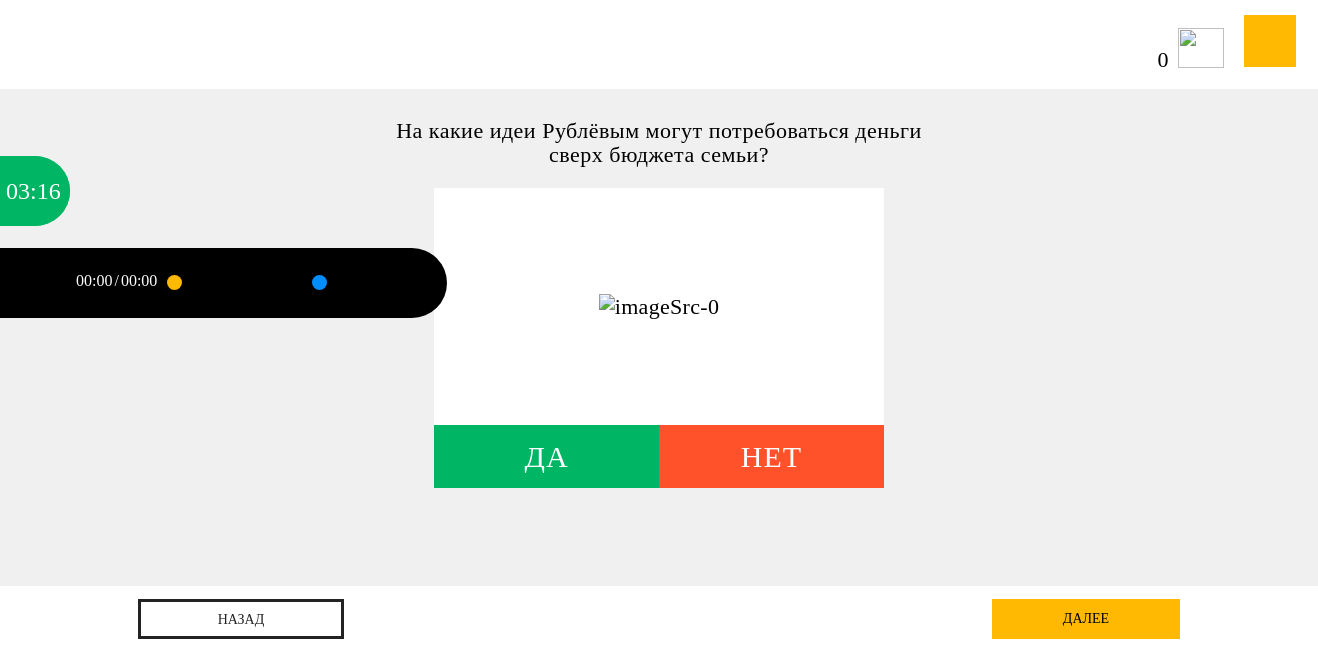 click at bounding box center [221, 283] 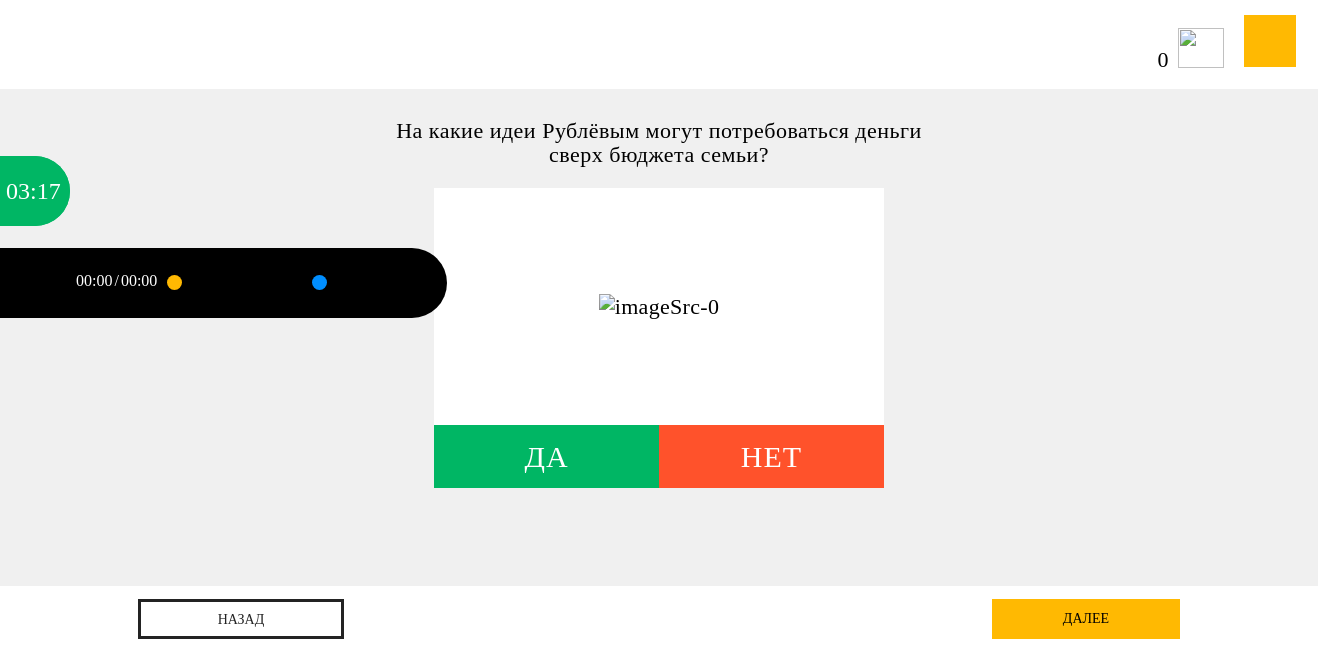 click at bounding box center [293, 283] 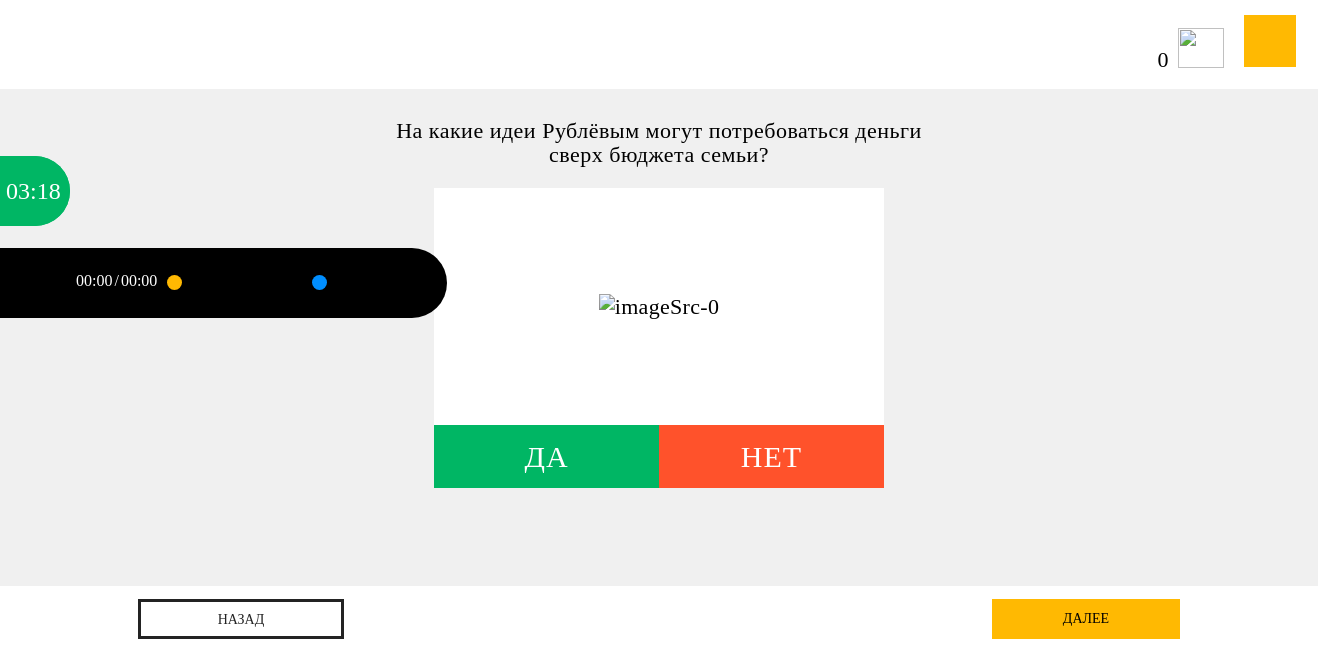 click at bounding box center (319, 282) 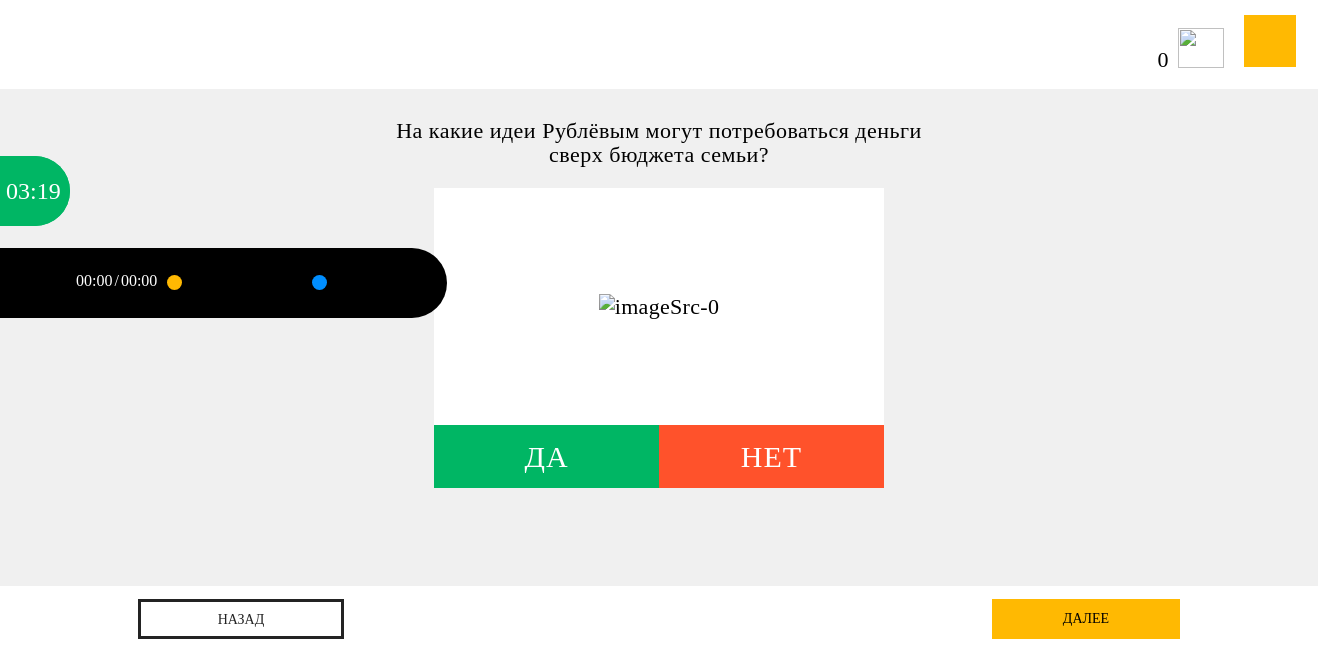 click at bounding box center (366, 283) 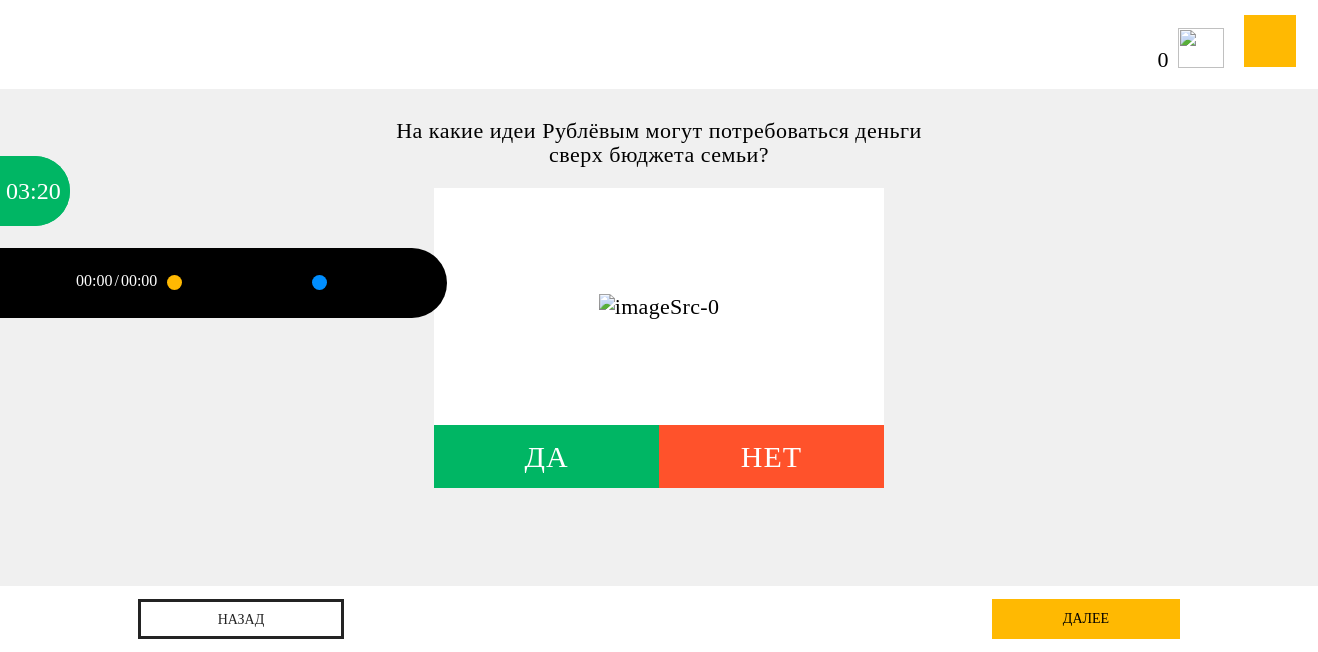 click at bounding box center (366, 283) 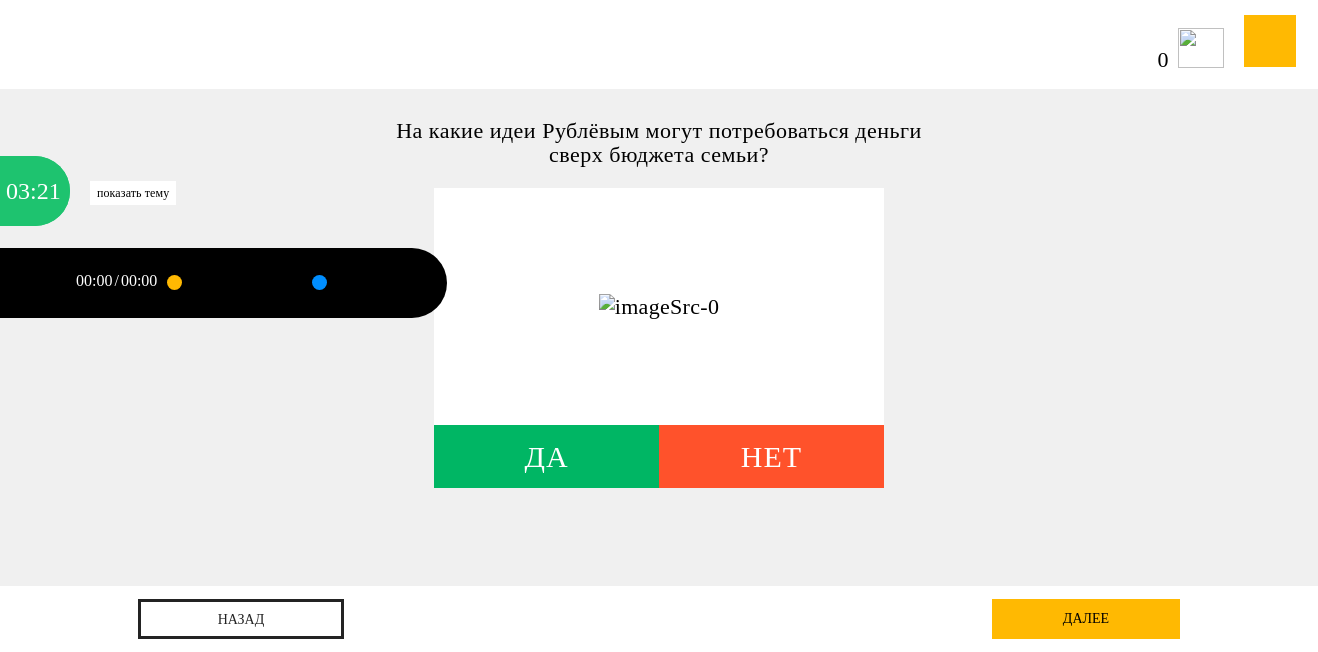 click on "[TIME]" at bounding box center [18, 191] 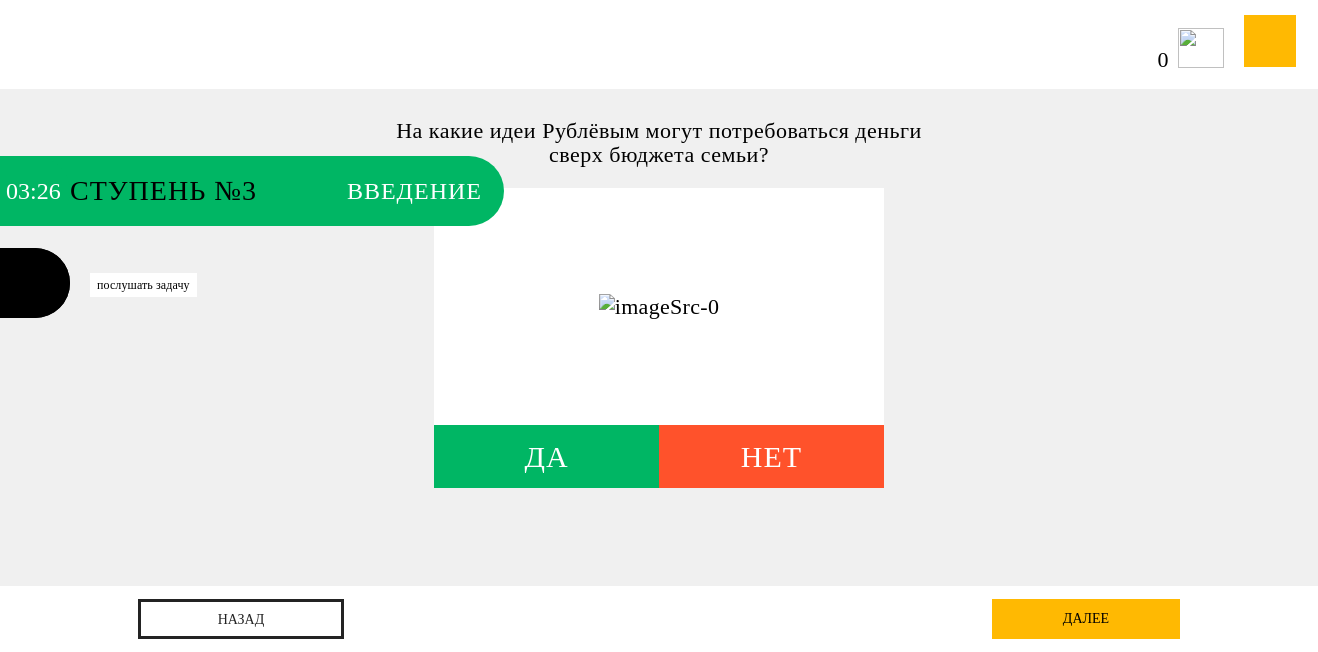 click at bounding box center [35, 283] 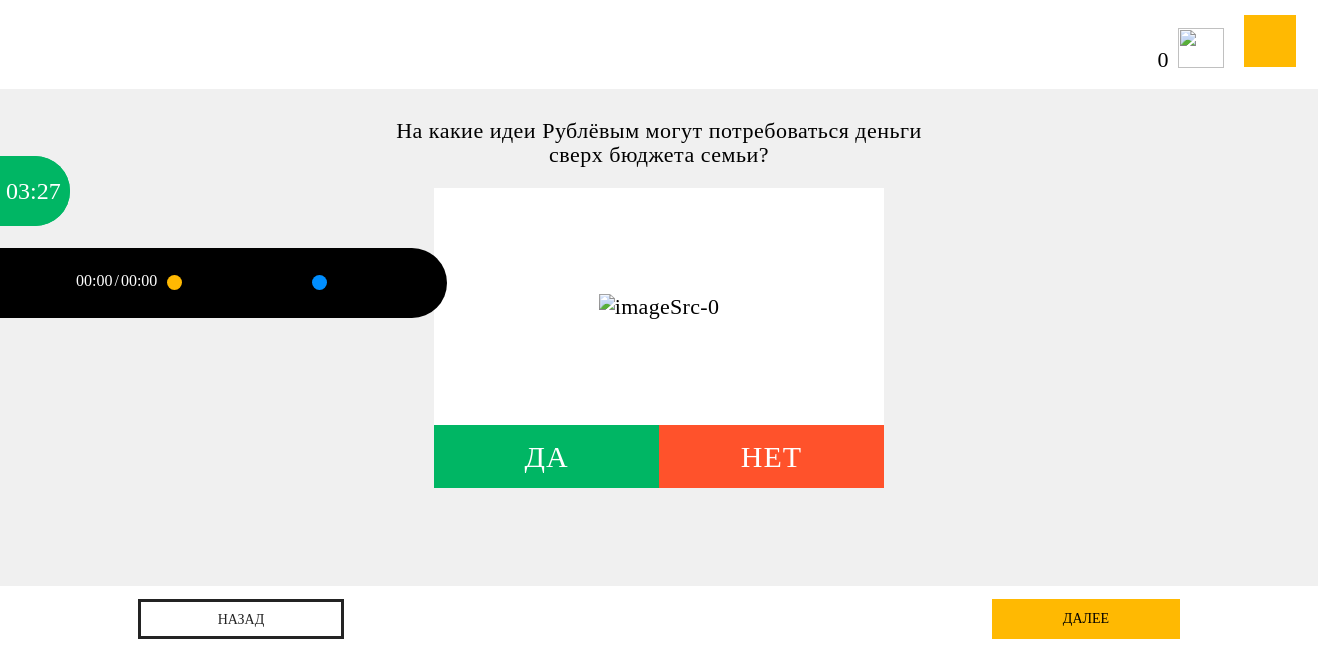 click at bounding box center (35, 283) 